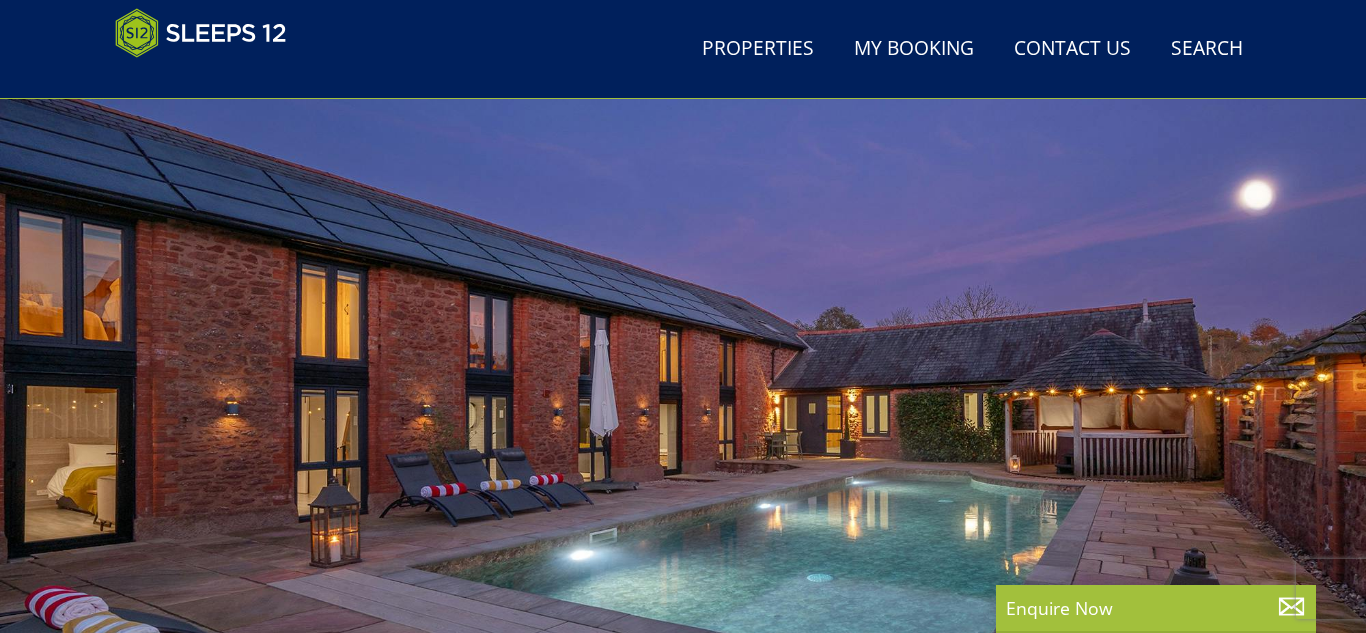 scroll, scrollTop: 233, scrollLeft: 0, axis: vertical 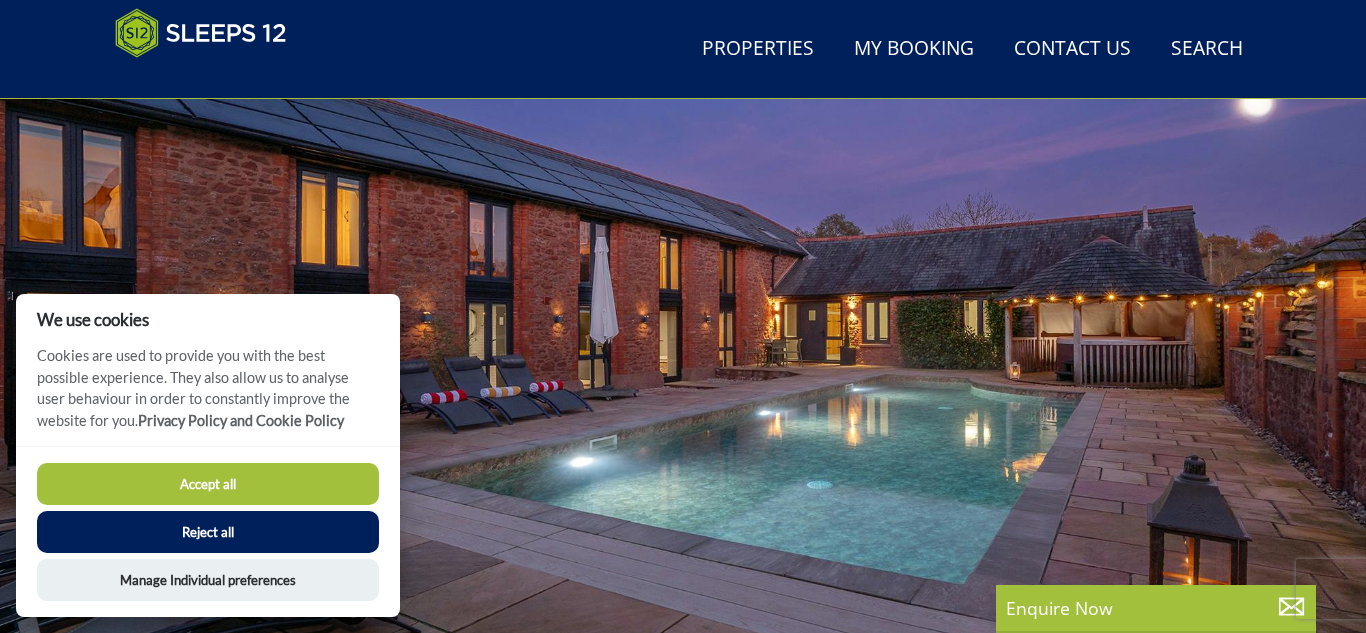 click on "Accept all" at bounding box center (208, 484) 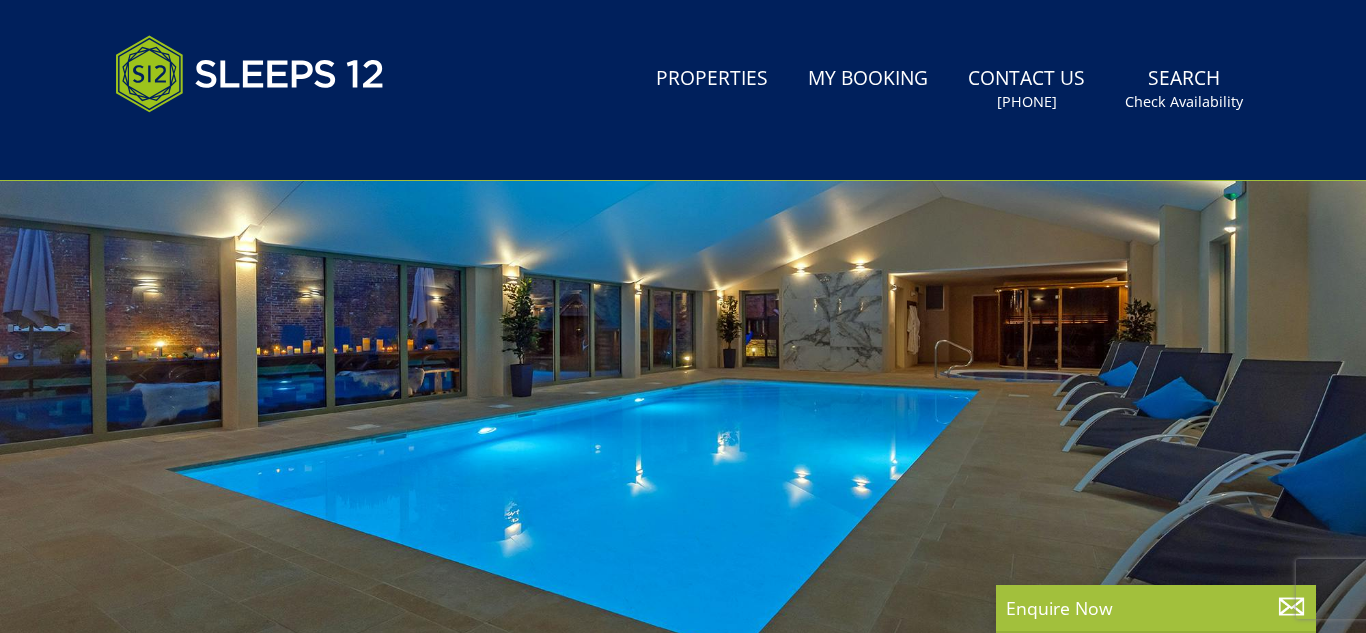 scroll, scrollTop: 255, scrollLeft: 0, axis: vertical 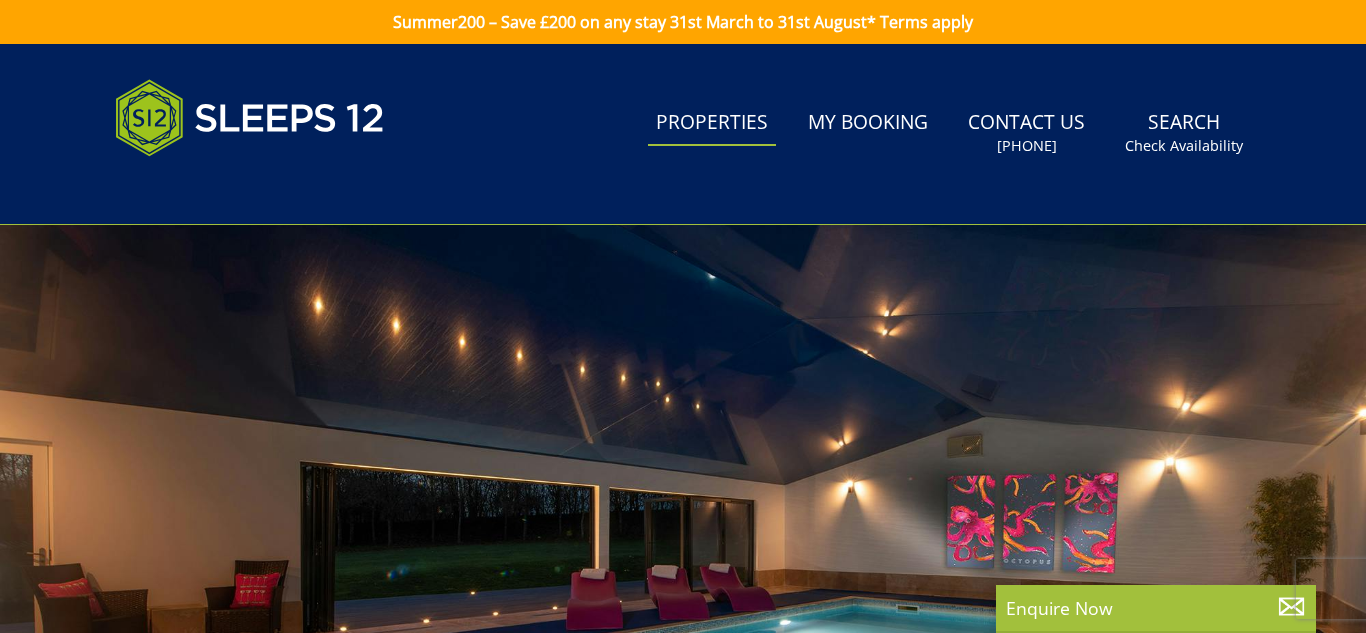 click on "Properties" at bounding box center (712, 123) 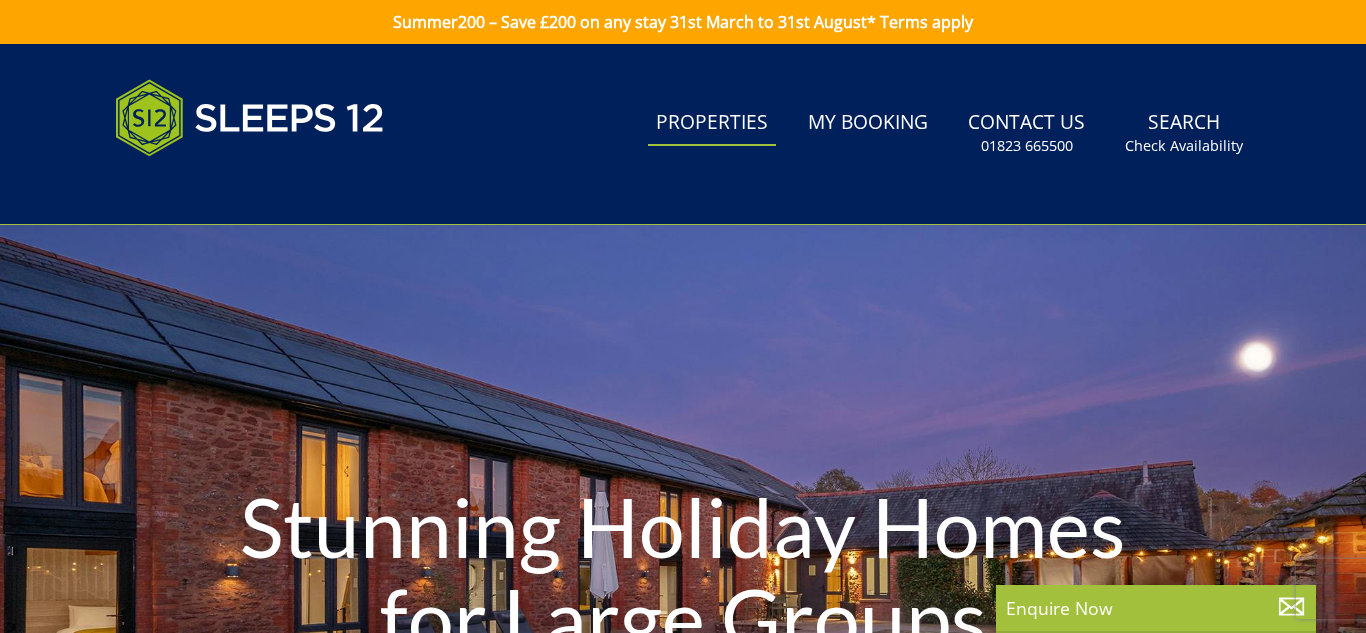 scroll, scrollTop: 67, scrollLeft: 0, axis: vertical 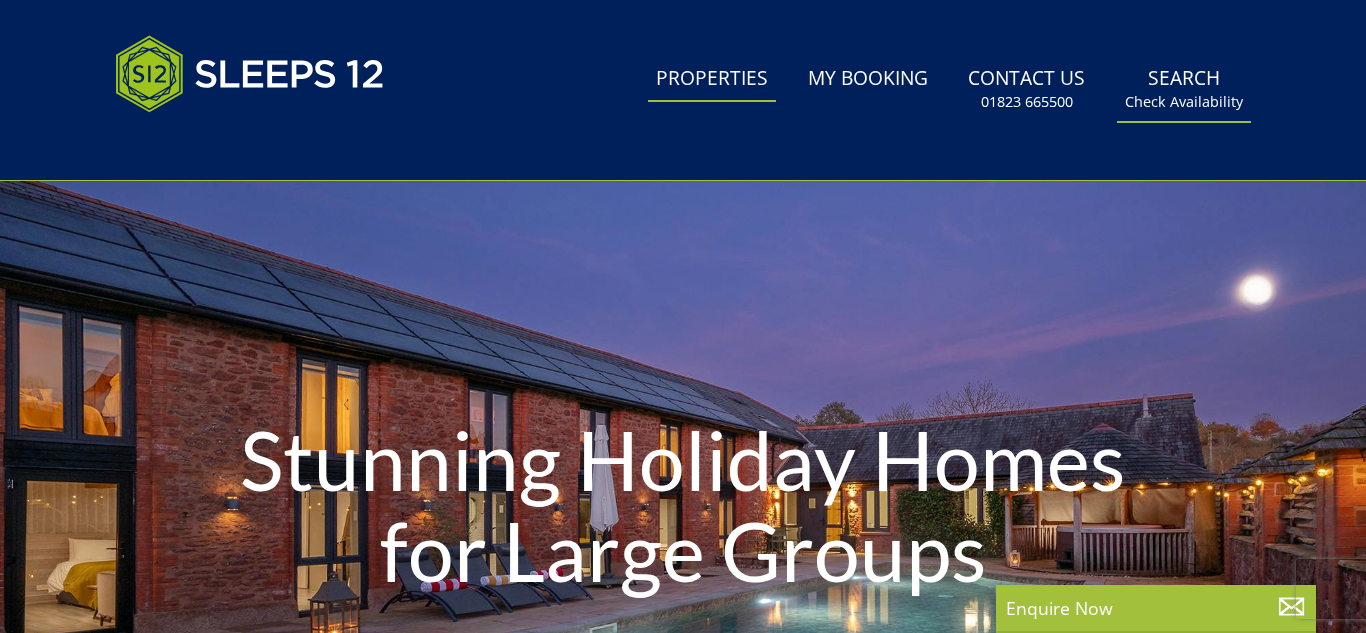 click on "Check Availability" at bounding box center (1184, 102) 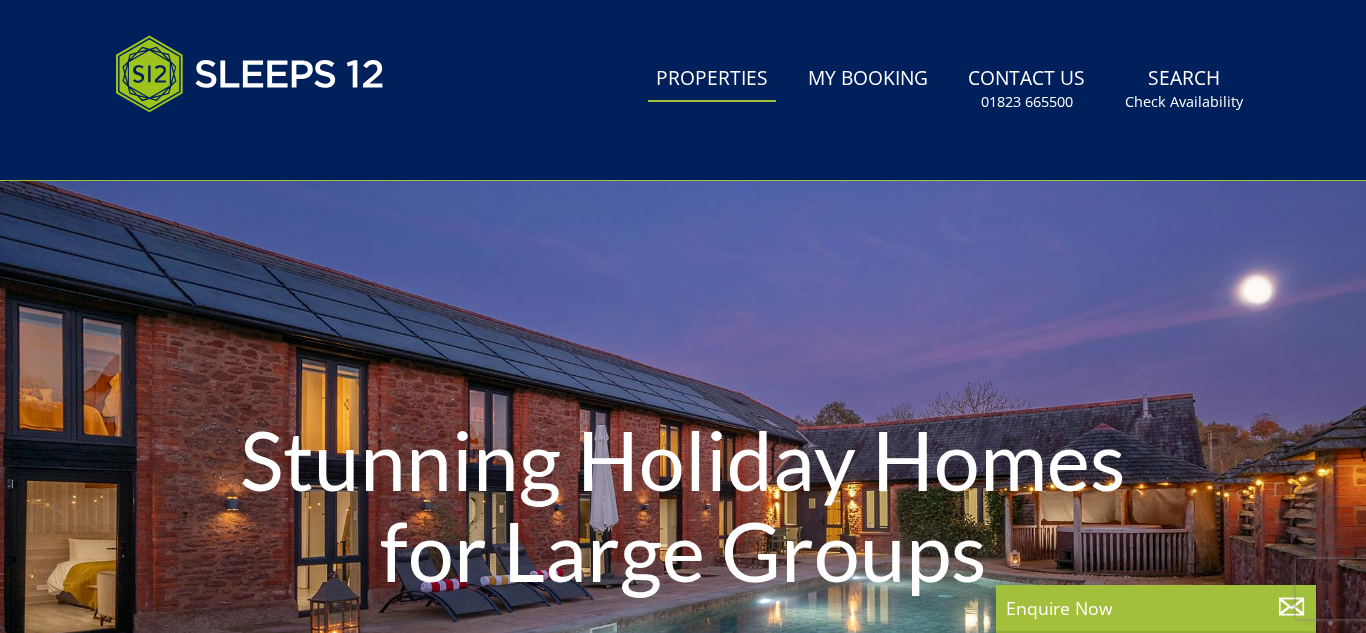 scroll, scrollTop: 0, scrollLeft: 0, axis: both 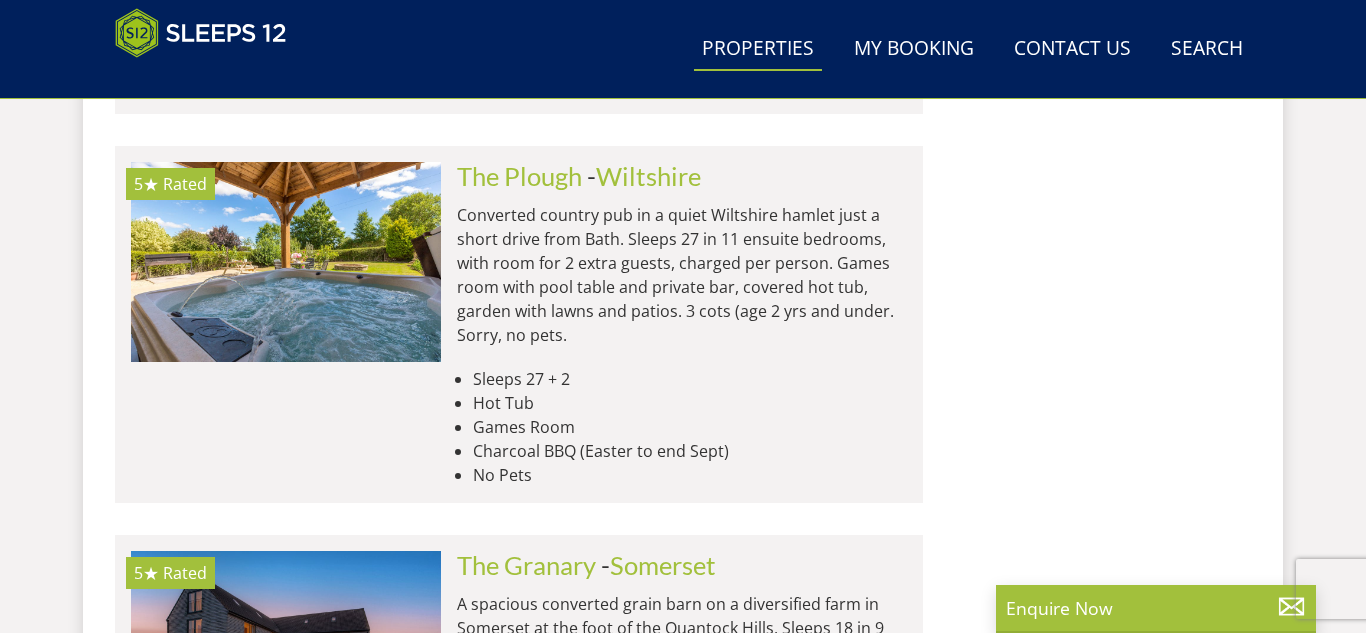 drag, startPoint x: 1345, startPoint y: 235, endPoint x: 1365, endPoint y: 251, distance: 25.612497 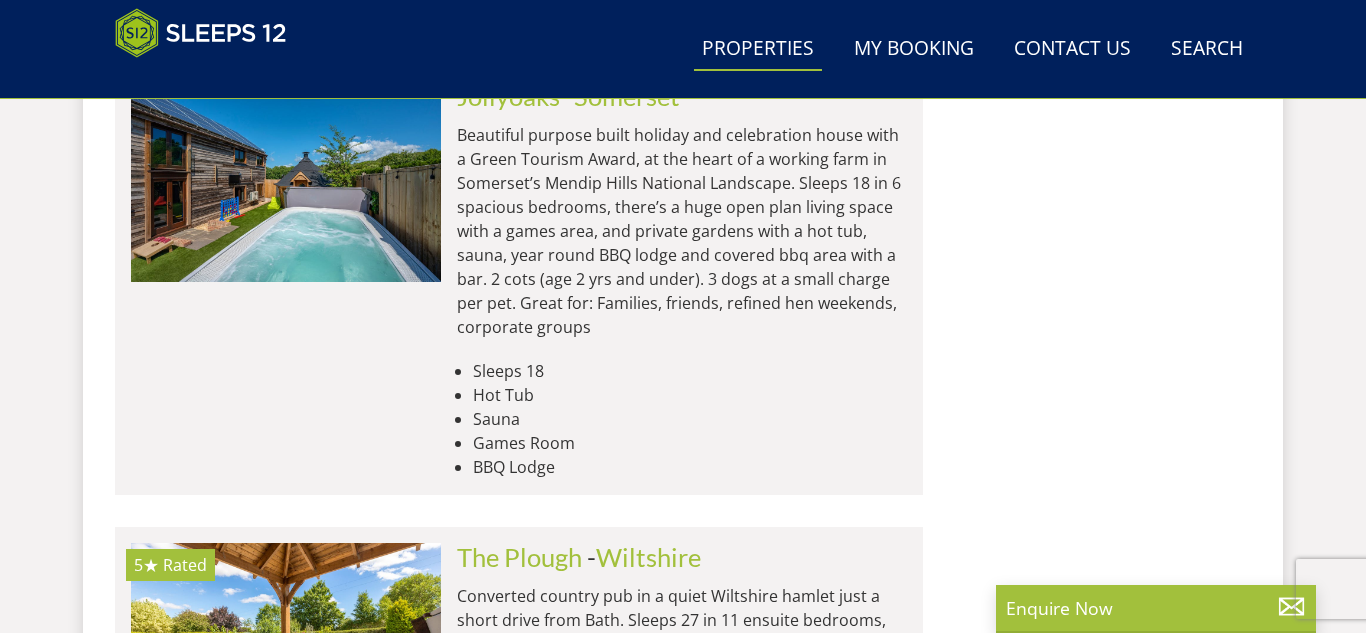scroll, scrollTop: 0, scrollLeft: 0, axis: both 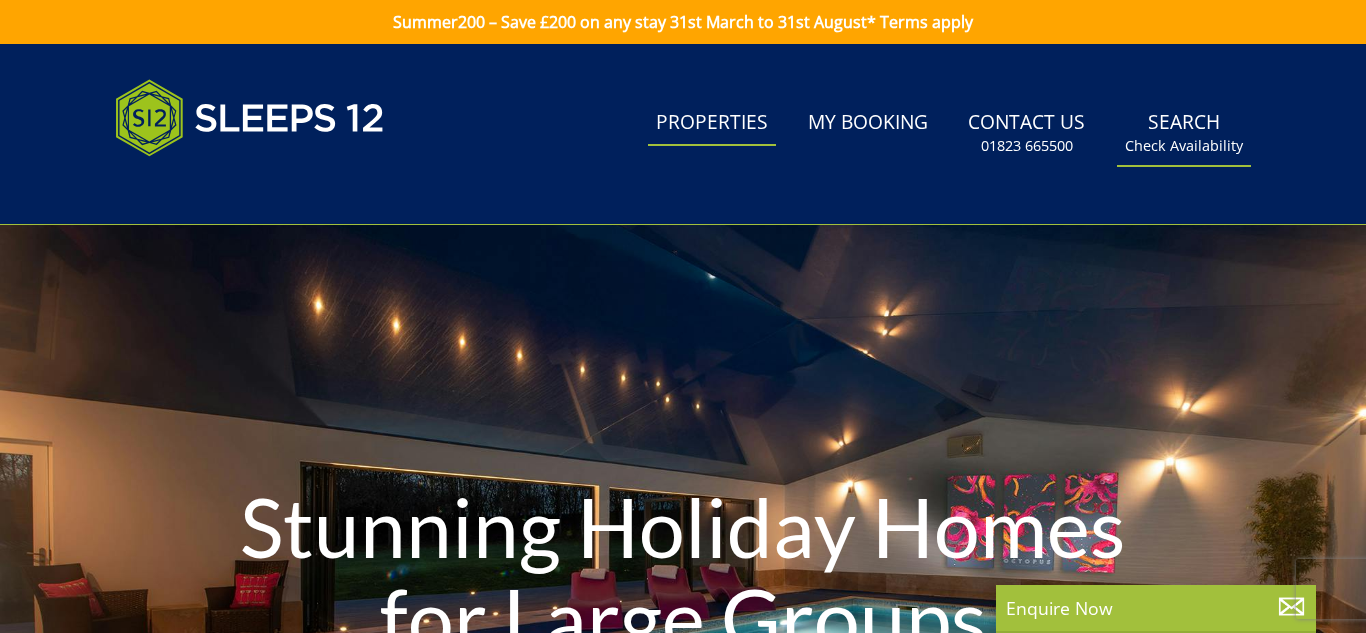 click on "Check Availability" at bounding box center [1184, 146] 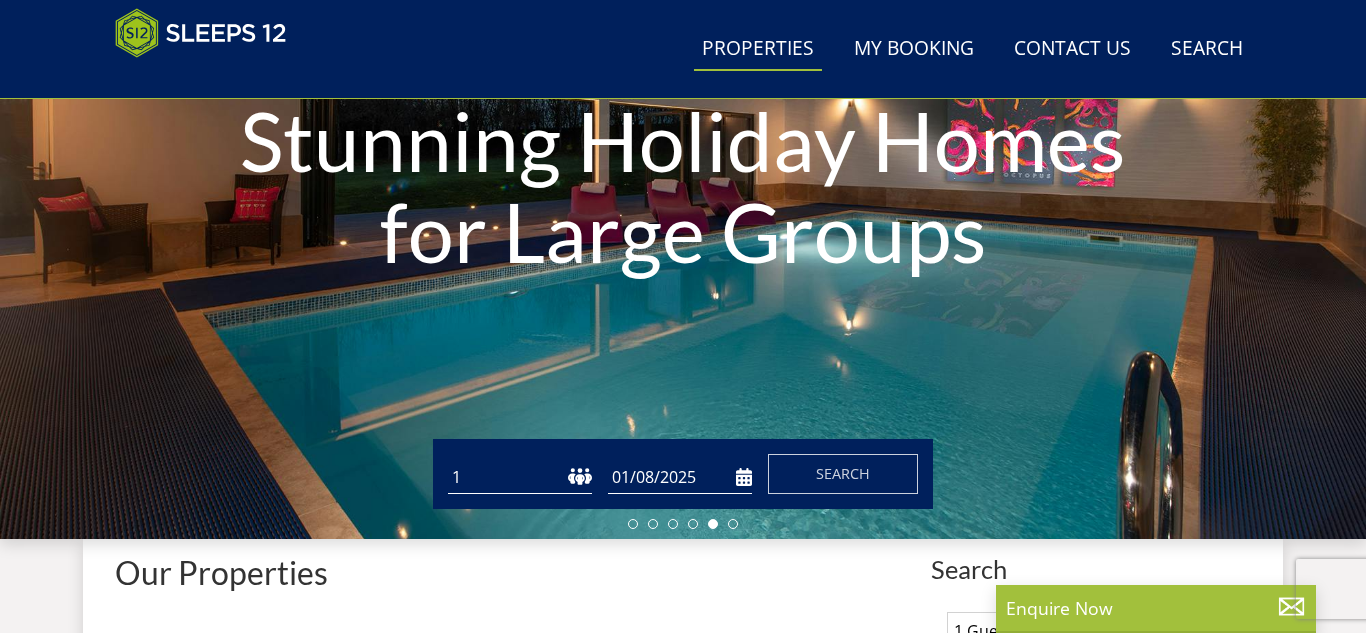 scroll, scrollTop: 319, scrollLeft: 0, axis: vertical 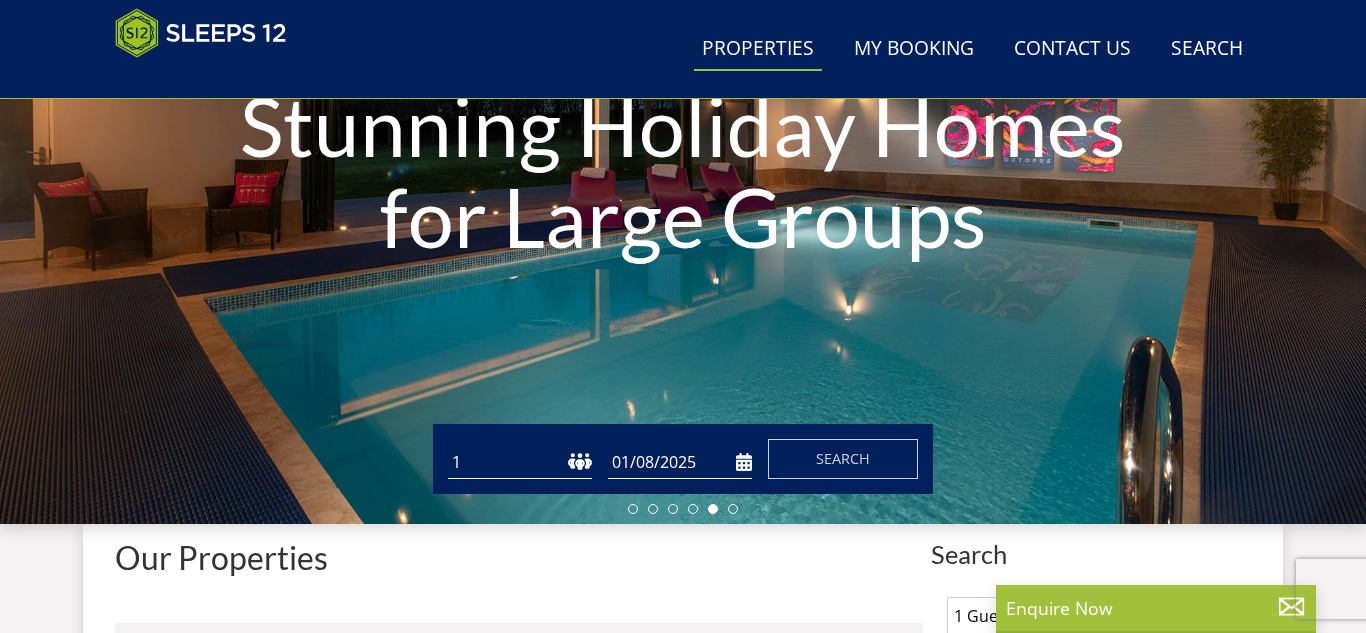 click on "Guests
1
2
3
4
5
6
7
8
9
10
11
12
13
14
15
16
17
18
19
20
21
22
23
24
25
26
27
28
29
30
31
32
Date
01/08/2025
Search" at bounding box center (683, 459) 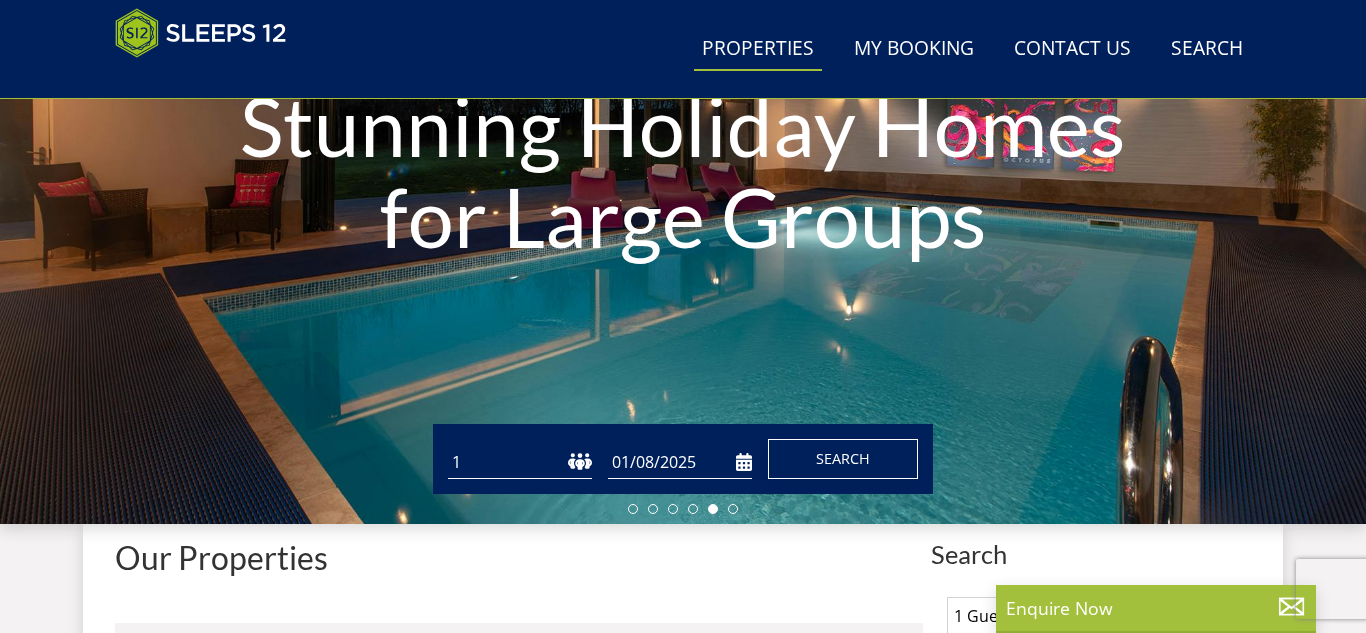 click on "Search" at bounding box center (843, 459) 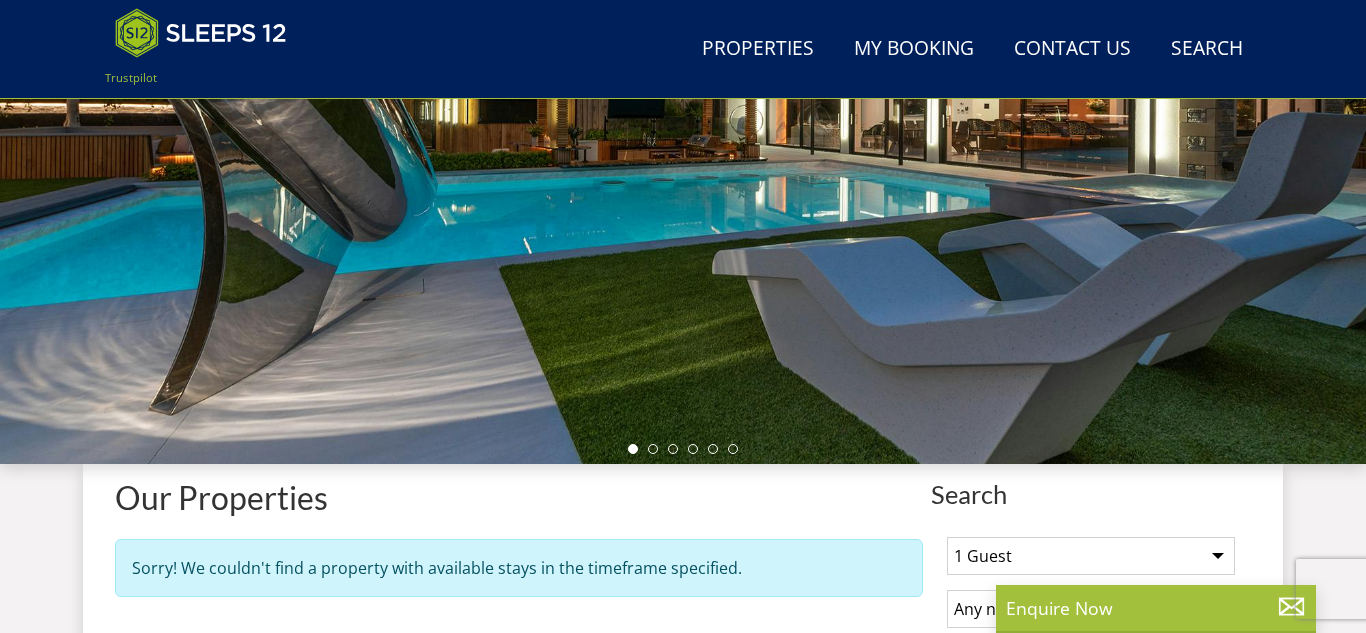scroll, scrollTop: 544, scrollLeft: 0, axis: vertical 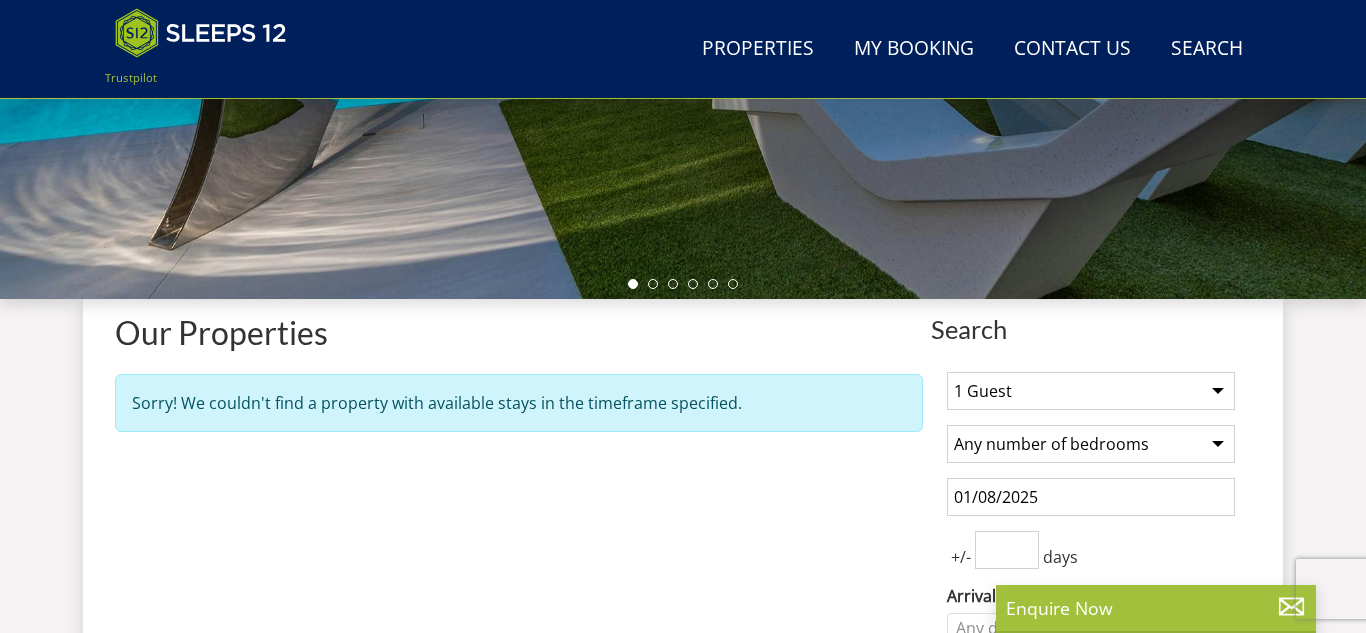 click on "Sorry! We couldn't find a property with available stays in the timeframe specified." at bounding box center [519, 403] 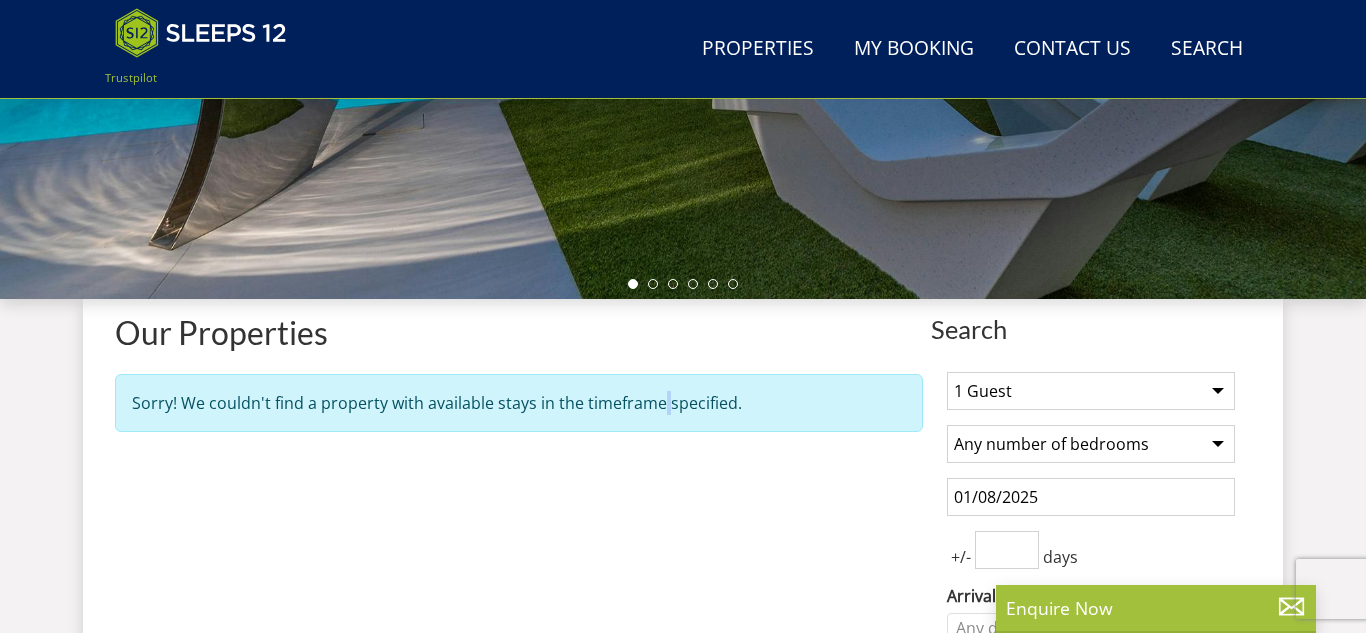 click on "Sorry! We couldn't find a property with available stays in the timeframe specified." at bounding box center (519, 403) 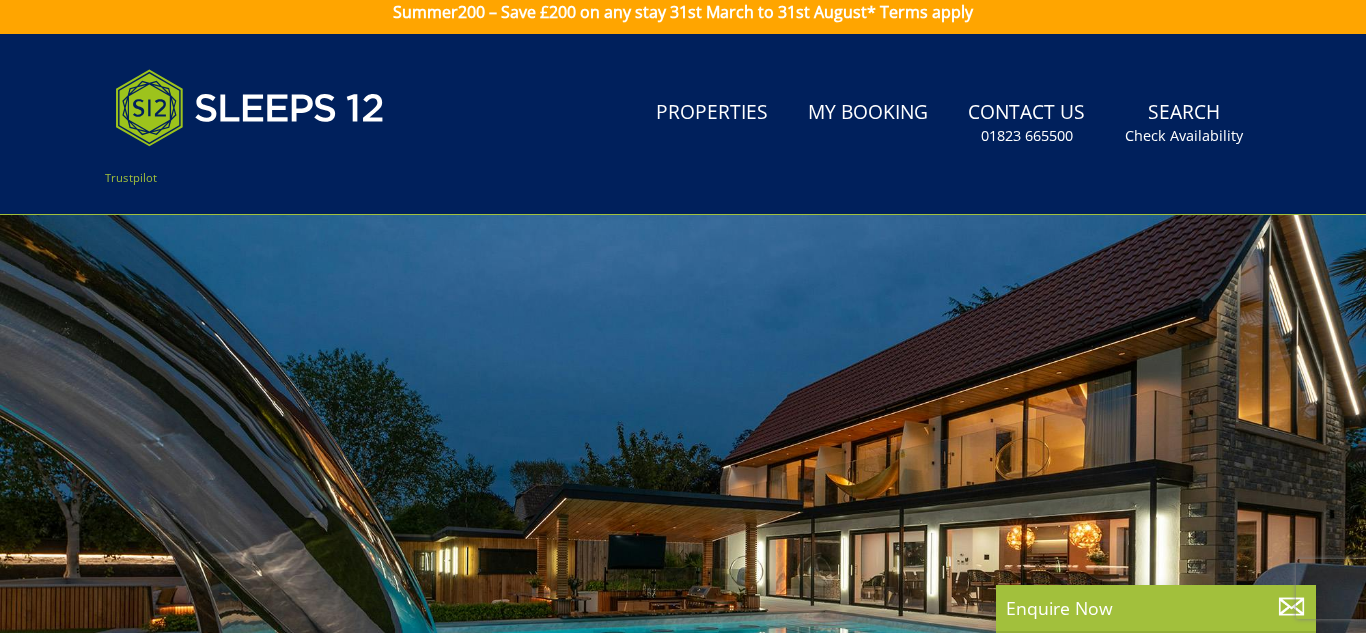 scroll, scrollTop: 41, scrollLeft: 0, axis: vertical 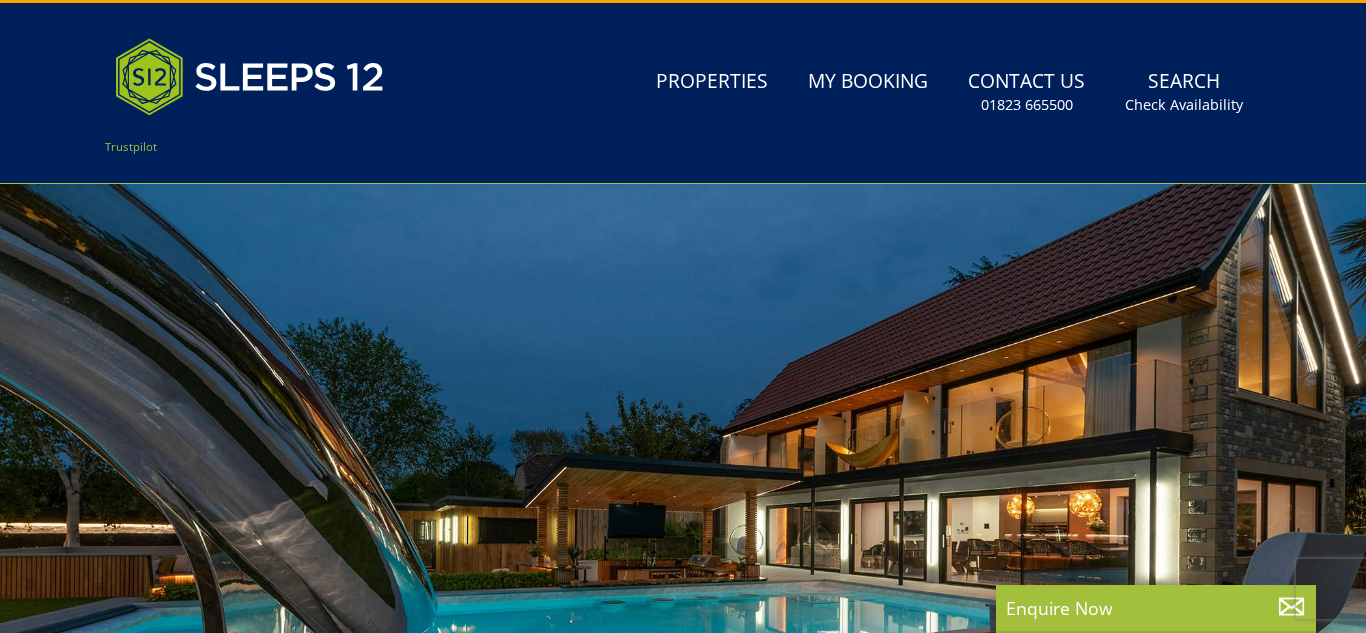 click on "Trustpilot
Search
Menu
Properties
My Booking
Contact Us  [PHONE]
Search  Check Availability" at bounding box center (683, 93) 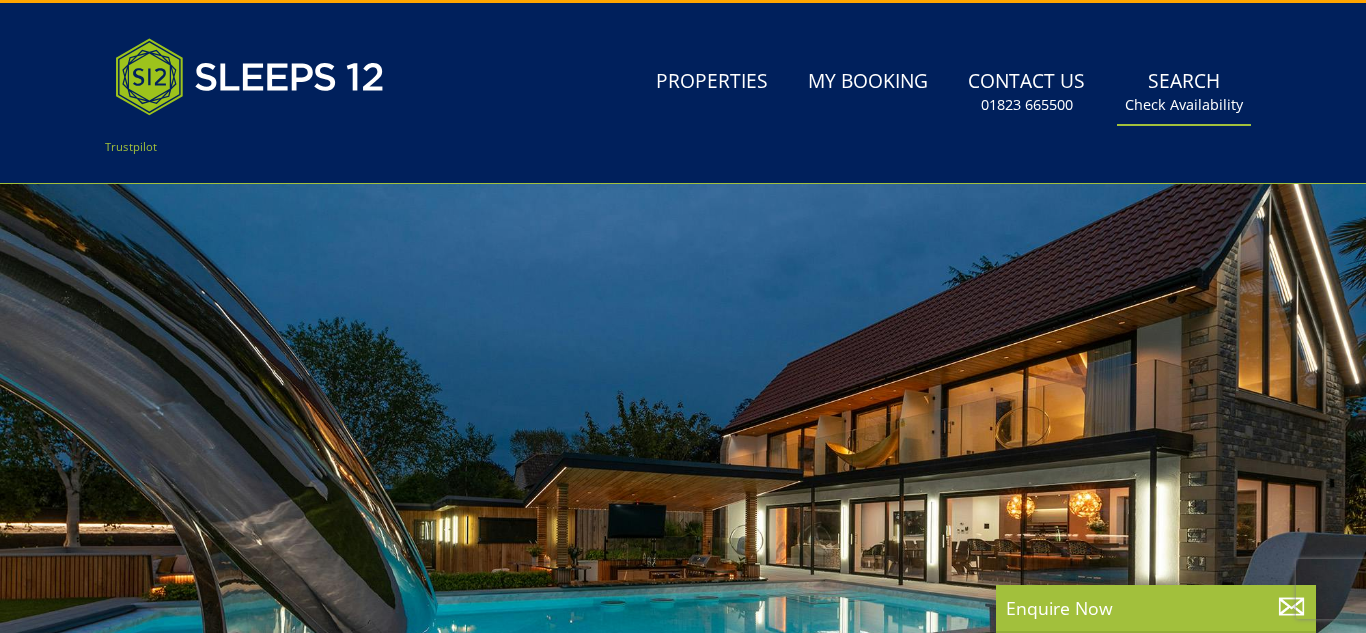 click on "Check Availability" at bounding box center (1184, 105) 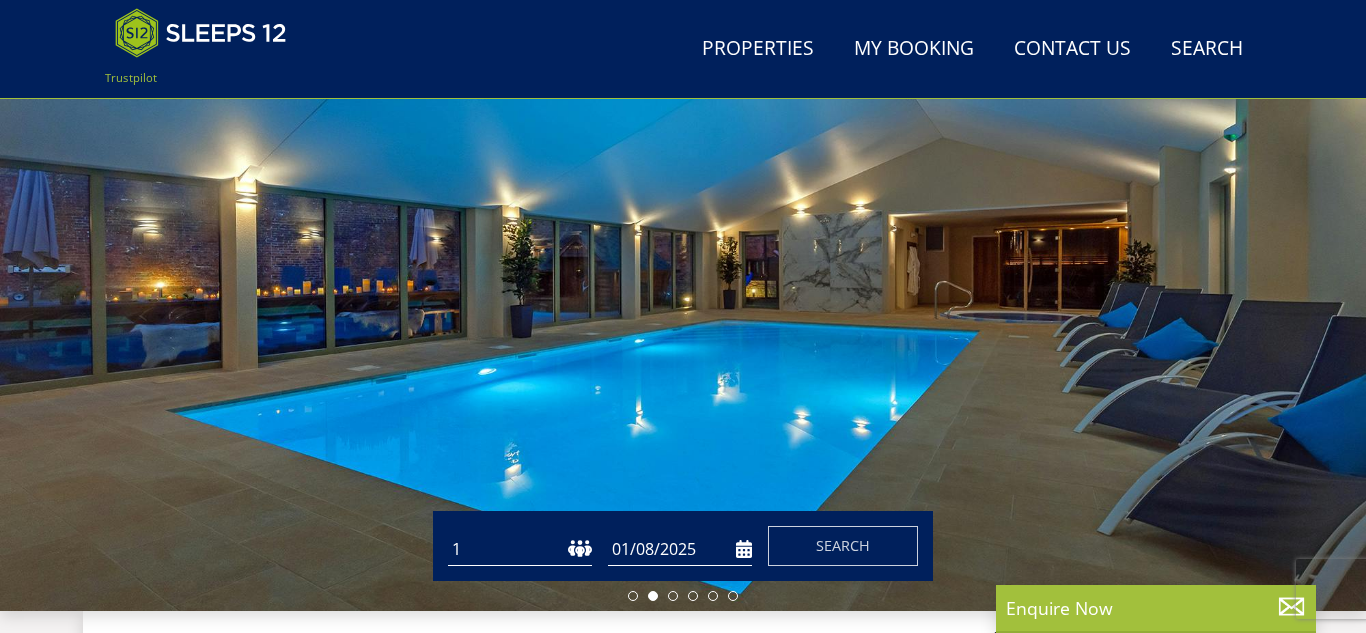 scroll, scrollTop: 235, scrollLeft: 0, axis: vertical 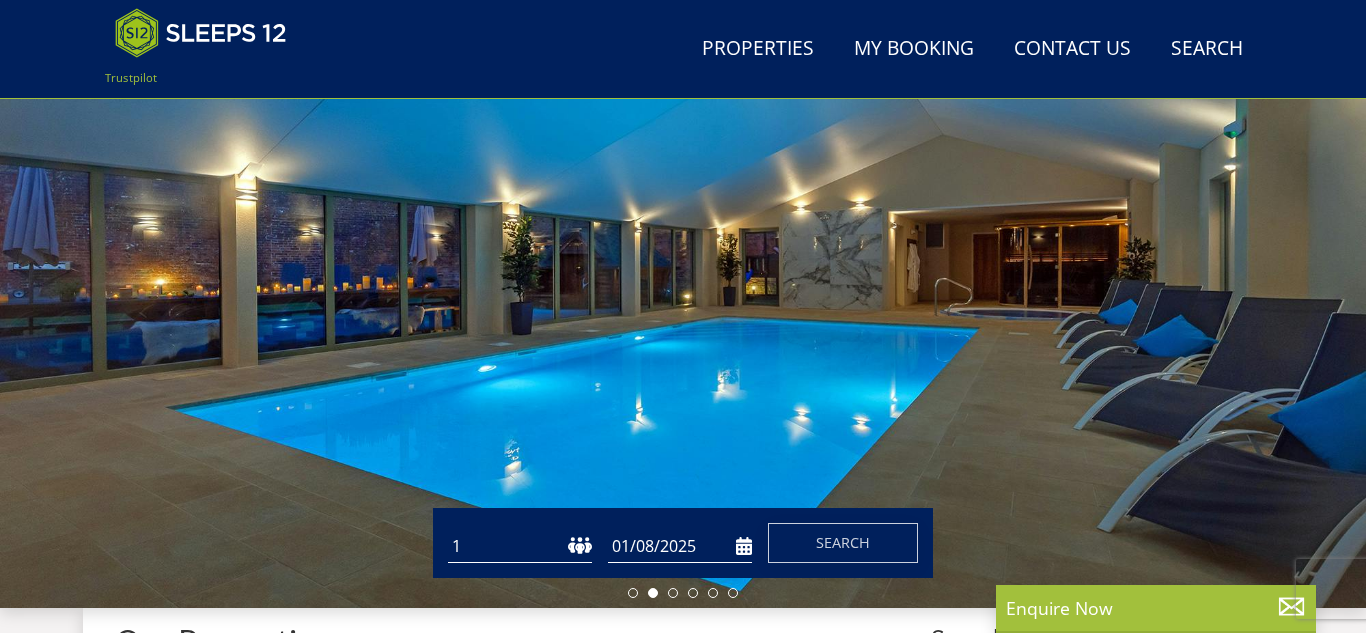 drag, startPoint x: 836, startPoint y: 535, endPoint x: 487, endPoint y: 493, distance: 351.51813 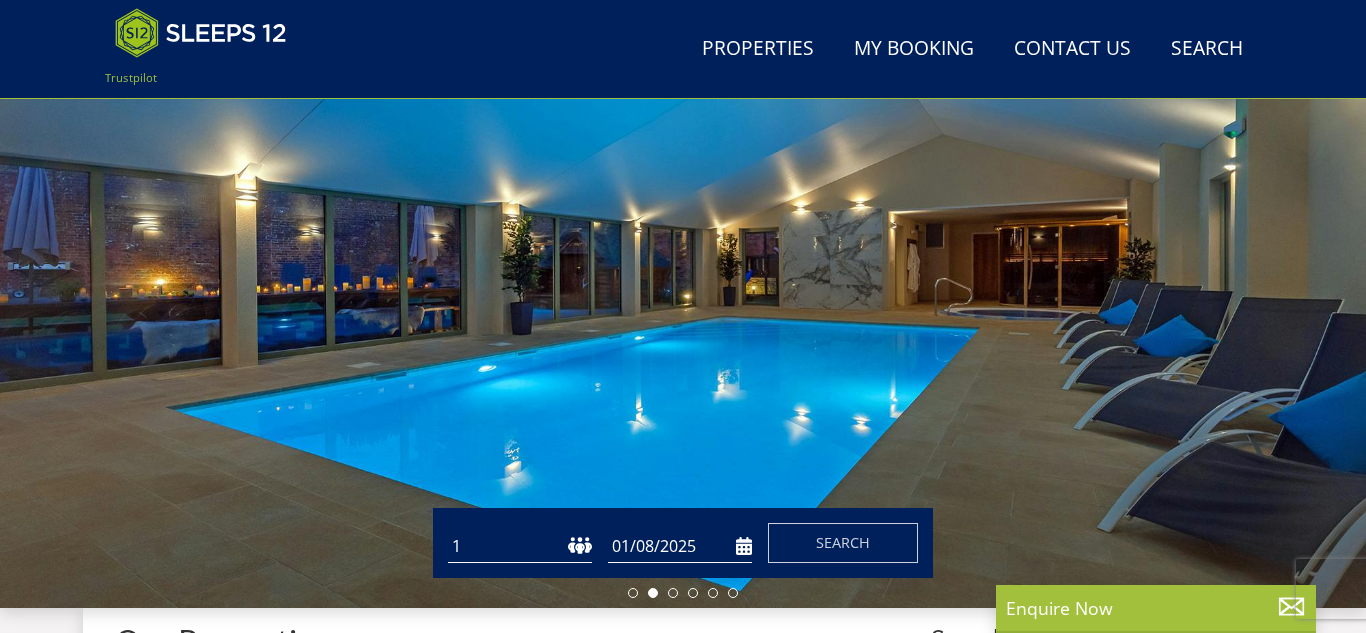 click on "1
2
3
4
5
6
7
8
9
10
11
12
13
14
15
16
17
18
19
20
21
22
23
24
25
26
27
28
29
30
31
32" at bounding box center (520, 546) 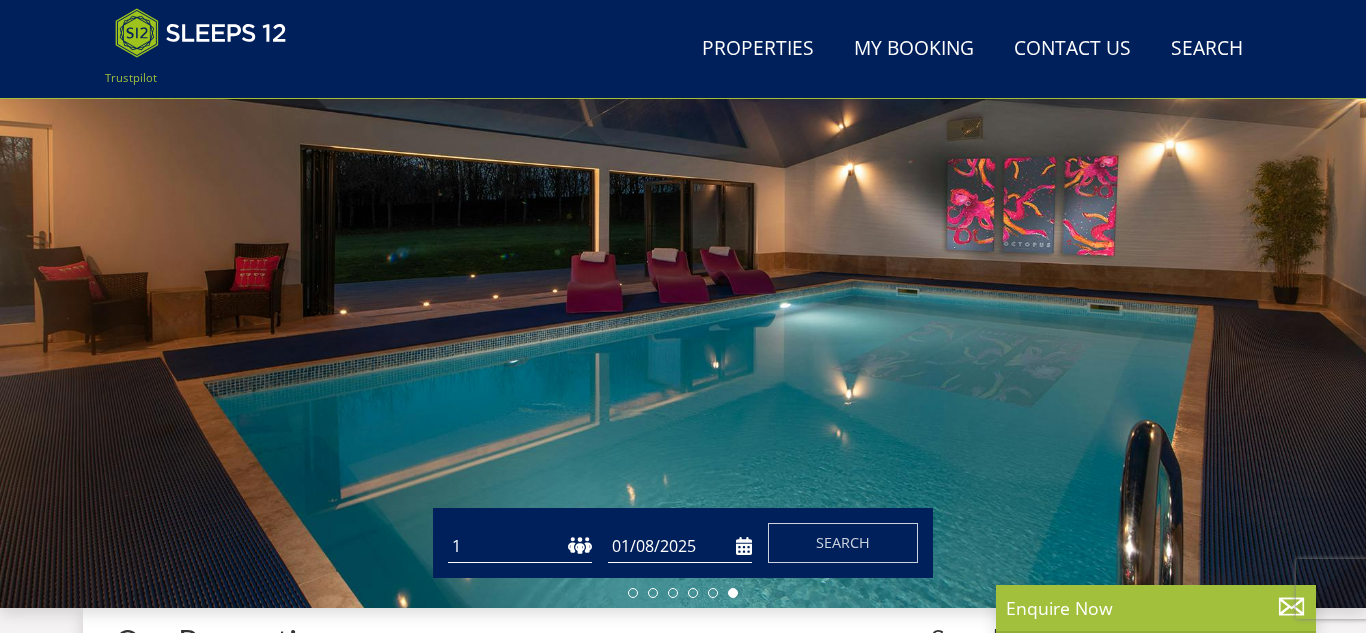 select on "11" 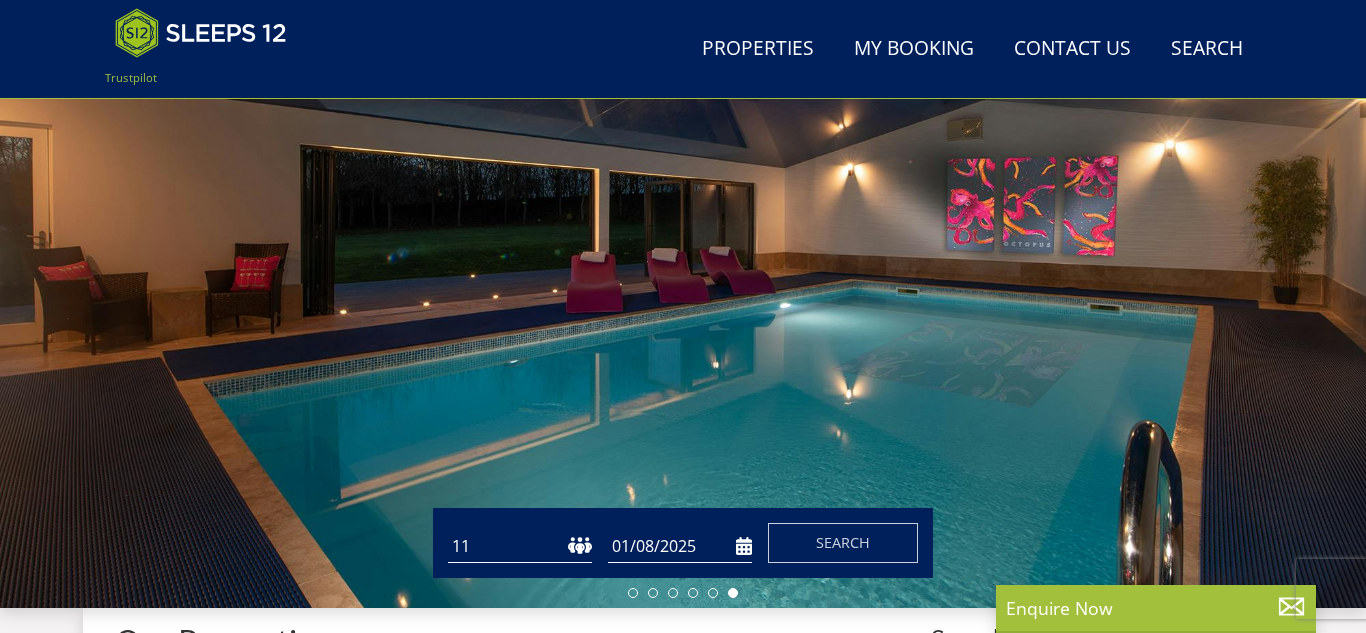 click on "1
2
3
4
5
6
7
8
9
10
11
12
13
14
15
16
17
18
19
20
21
22
23
24
25
26
27
28
29
30
31
32" at bounding box center (520, 546) 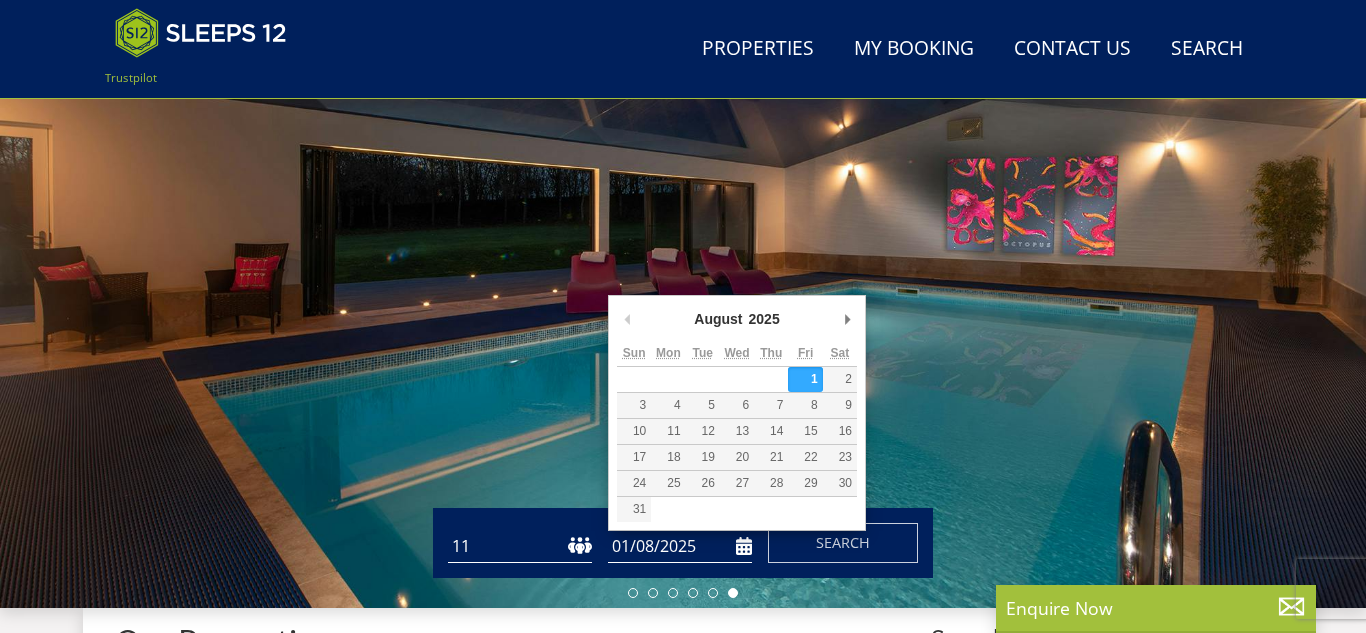 click on "01/08/2025" at bounding box center (680, 546) 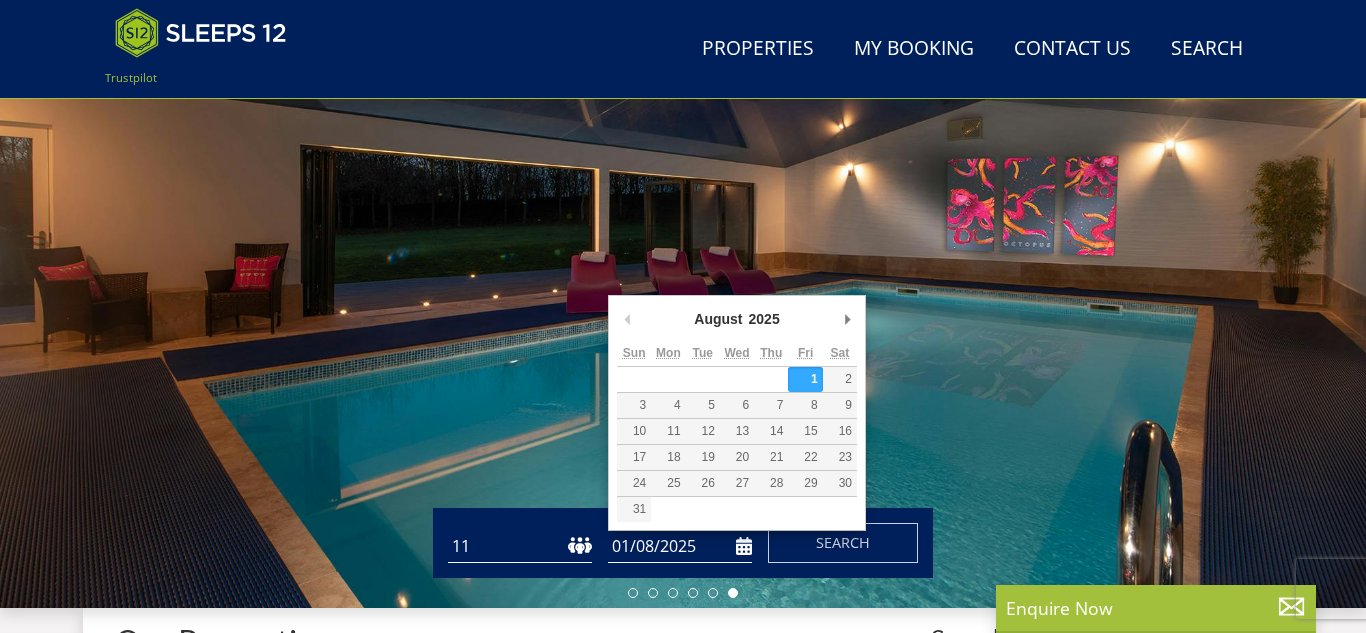 click at bounding box center (683, 258) 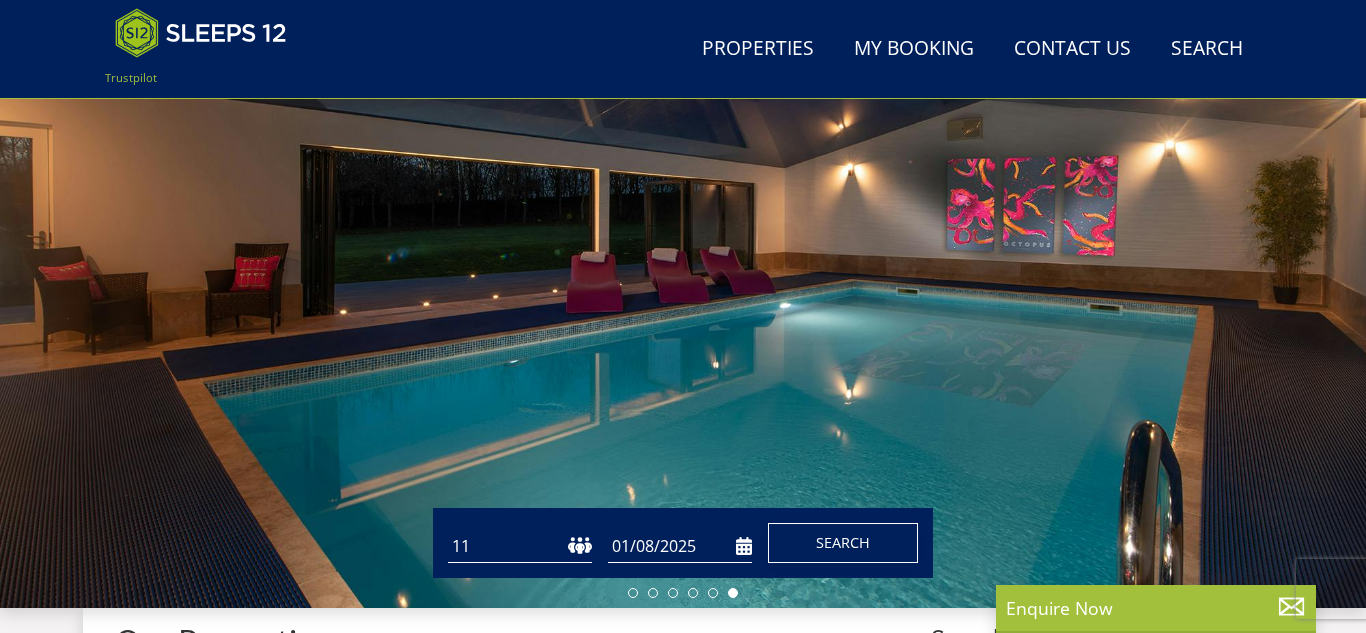 click on "Search" at bounding box center (843, 543) 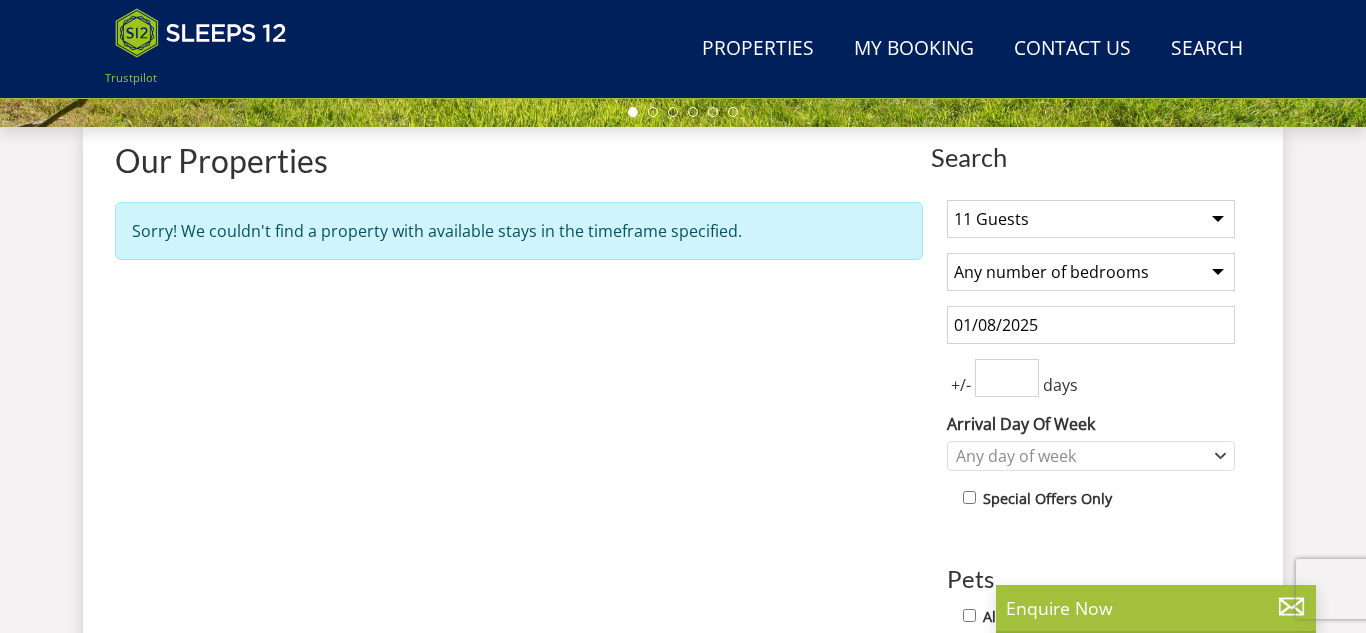 scroll, scrollTop: 720, scrollLeft: 0, axis: vertical 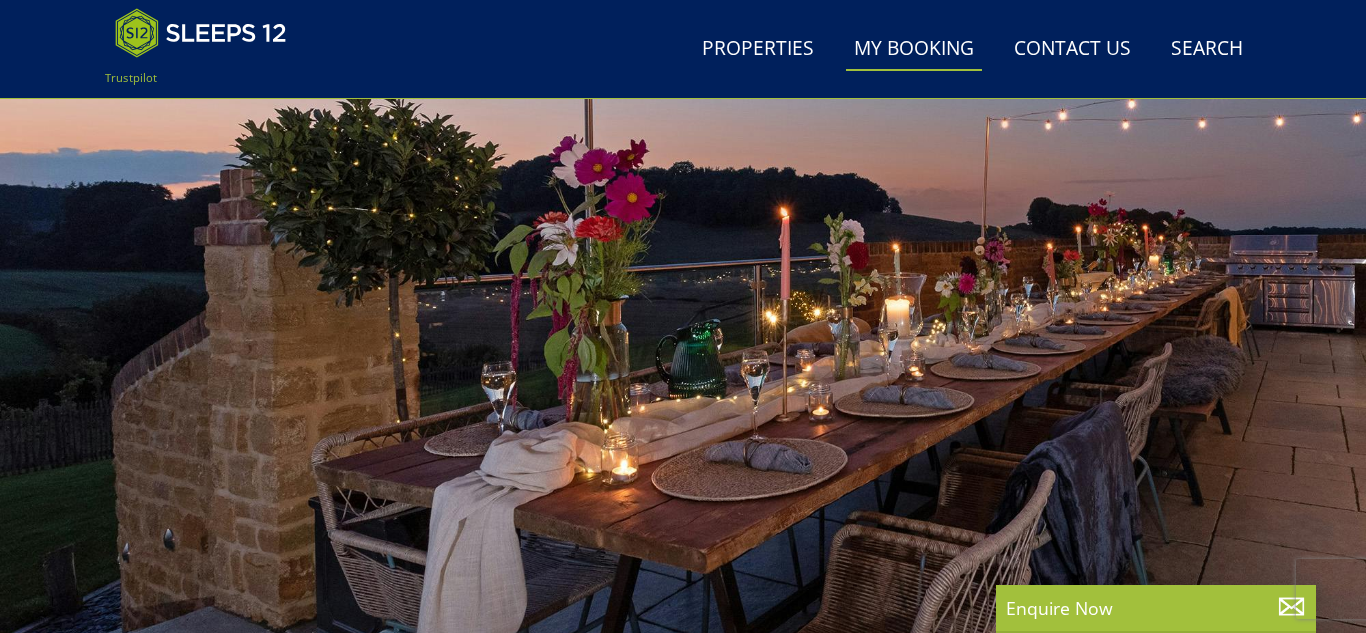 click on "My Booking" at bounding box center (914, 49) 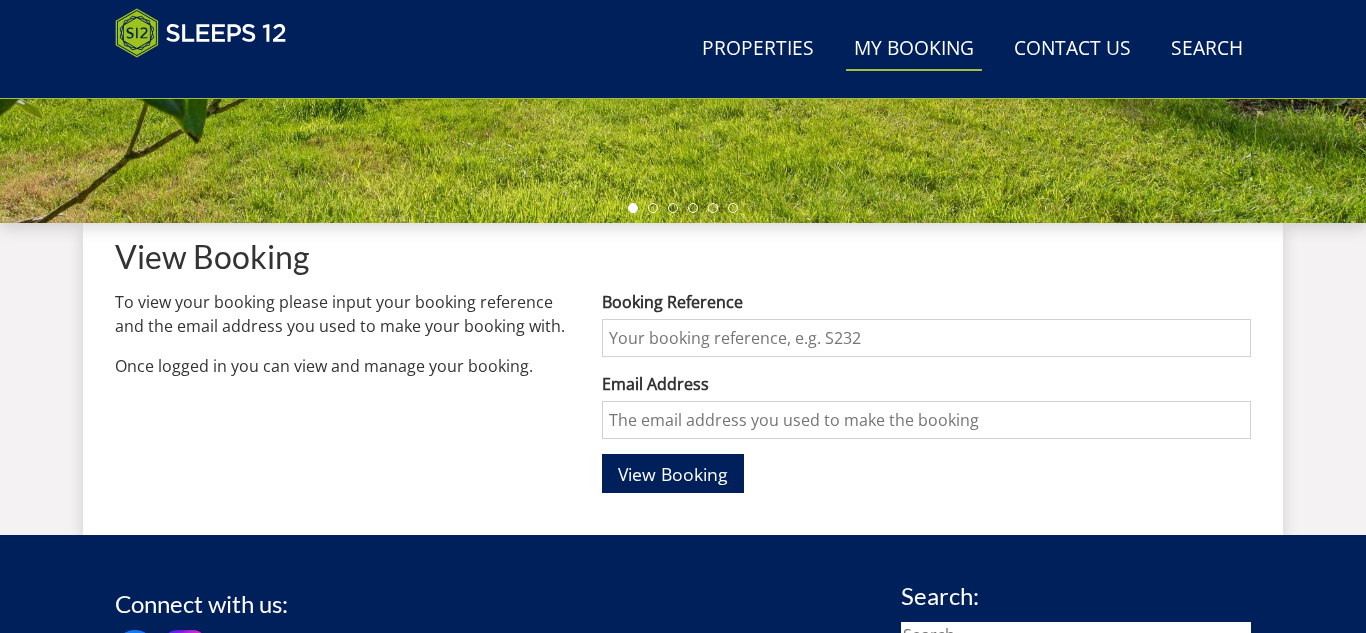 scroll, scrollTop: 640, scrollLeft: 0, axis: vertical 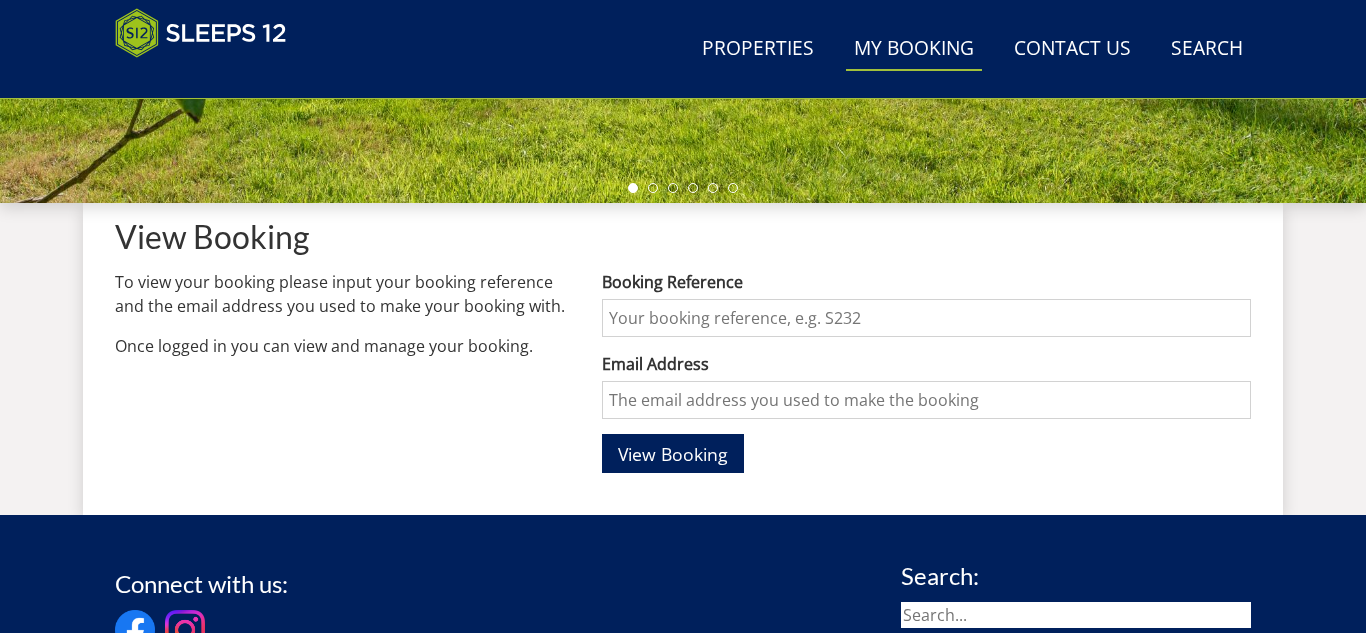 click at bounding box center (1076, 615) 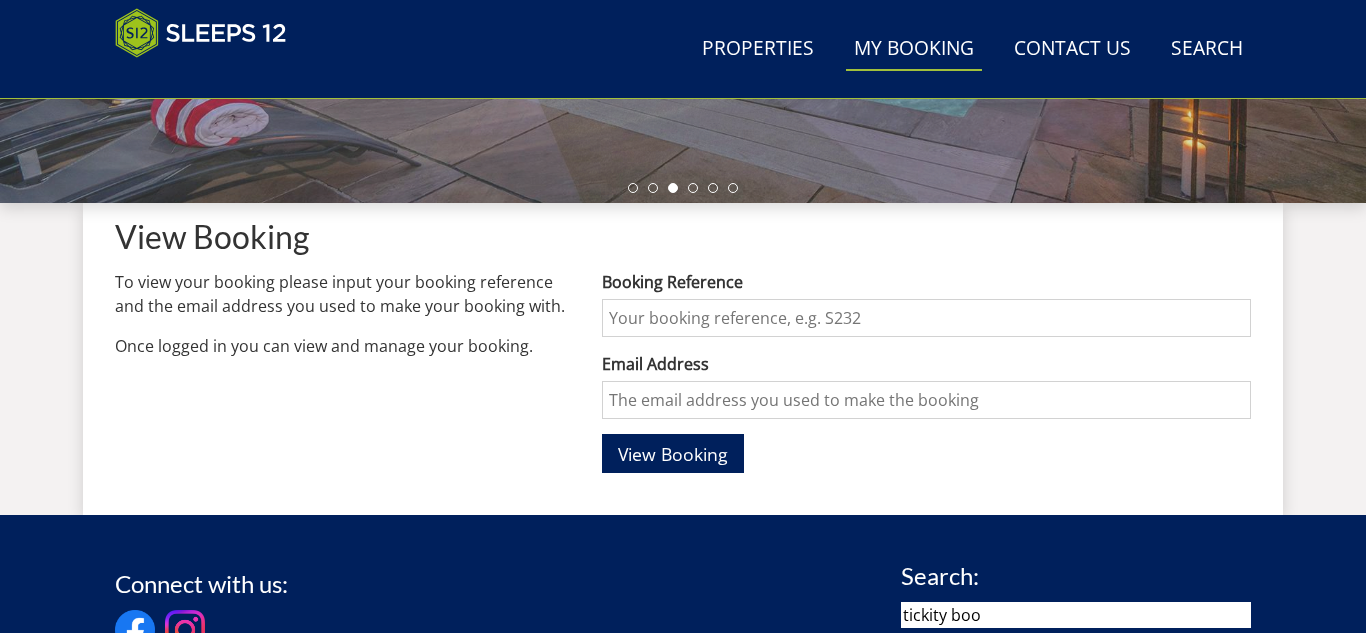 type on "tickity boo" 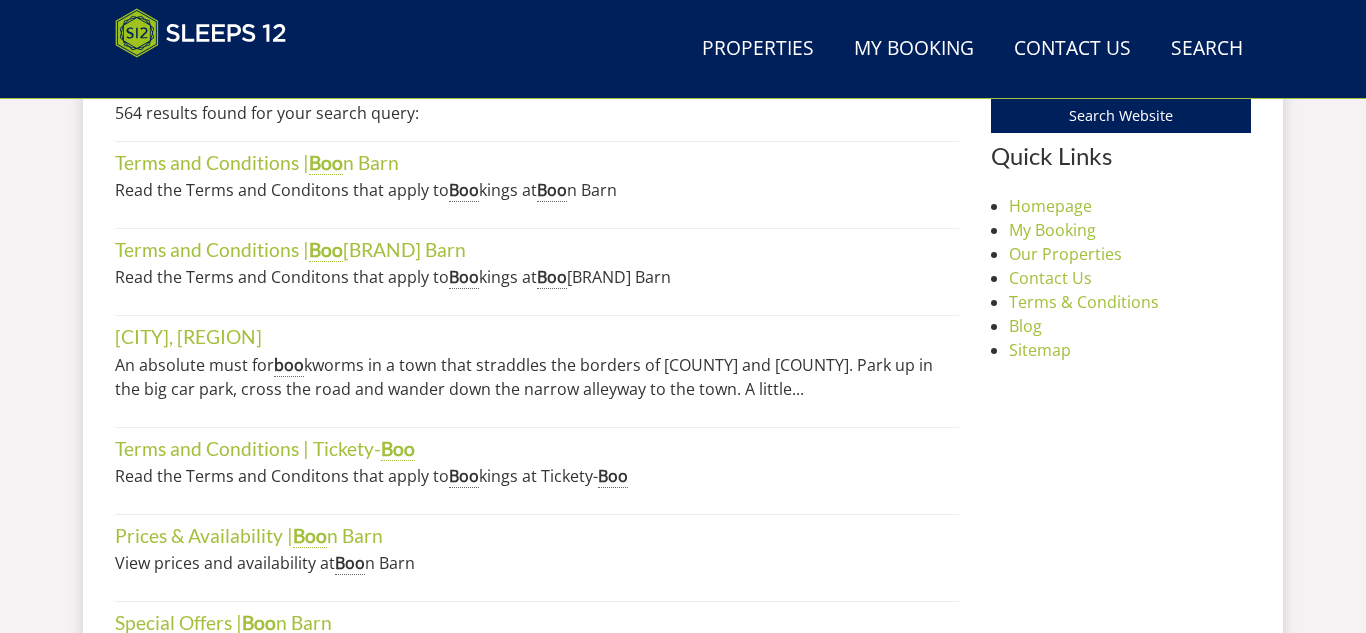 scroll, scrollTop: 880, scrollLeft: 0, axis: vertical 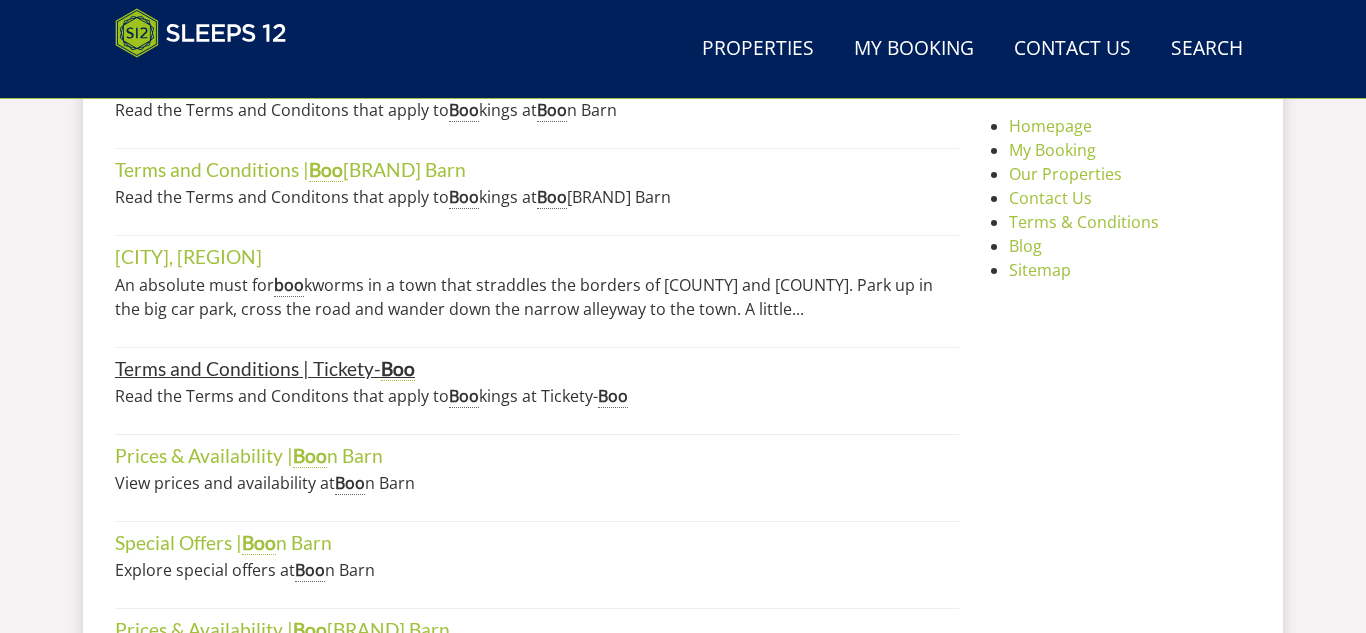 click on "Boo" at bounding box center (398, 369) 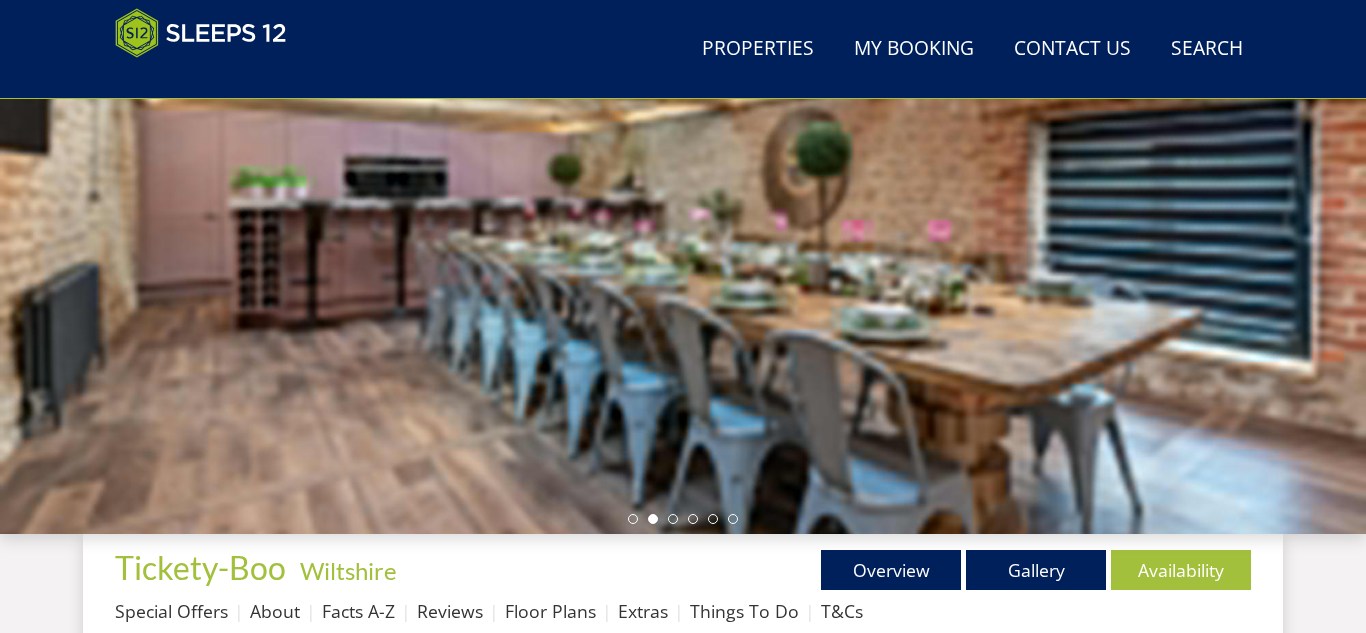 scroll, scrollTop: 280, scrollLeft: 0, axis: vertical 